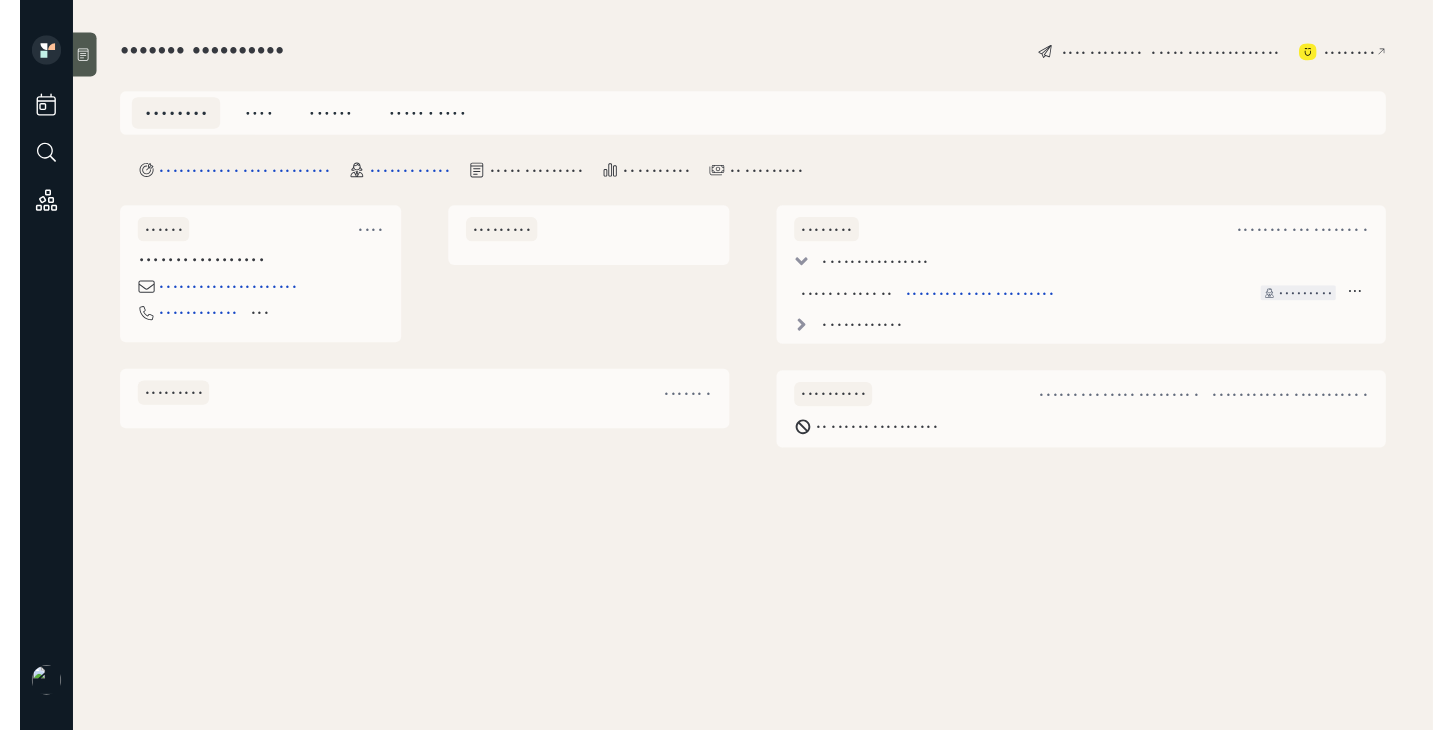 scroll, scrollTop: 0, scrollLeft: 0, axis: both 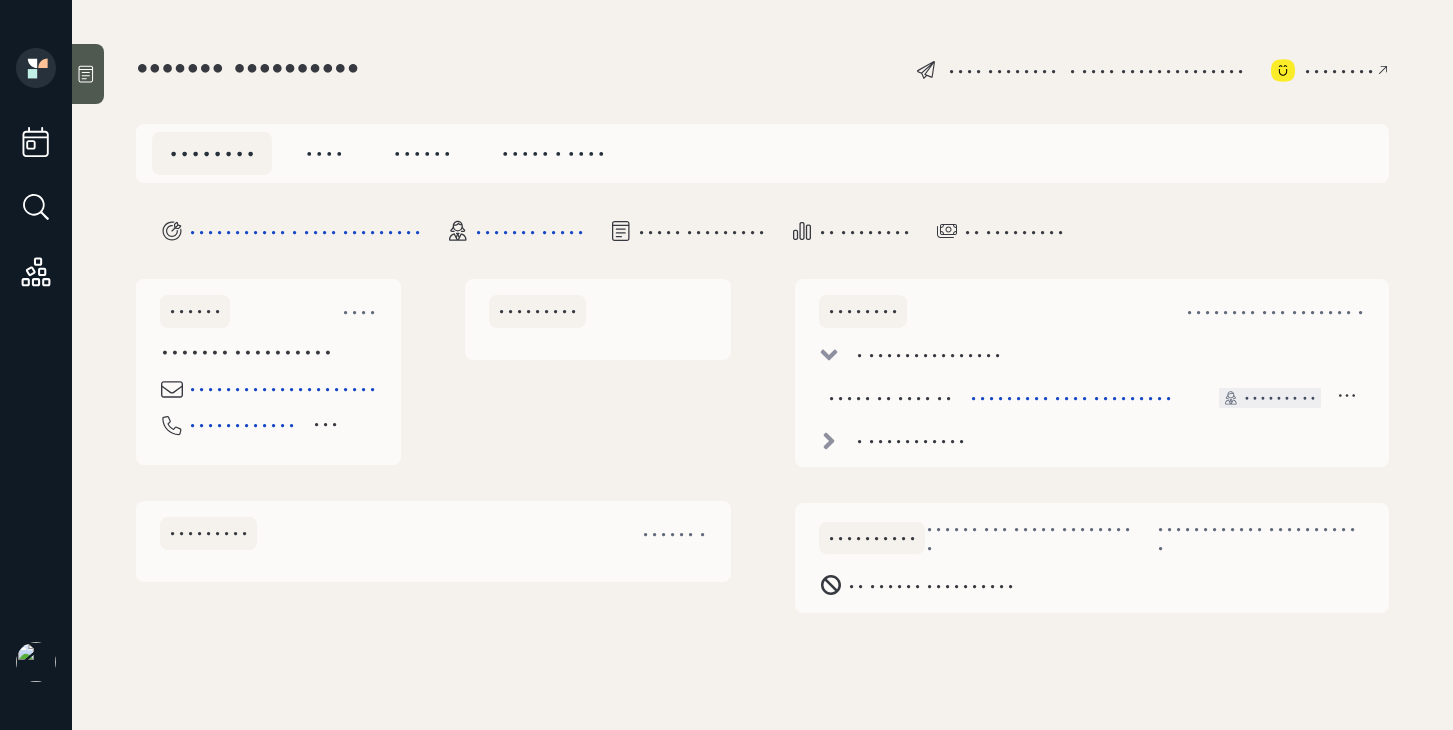 click on "Plan" at bounding box center (305, 153) 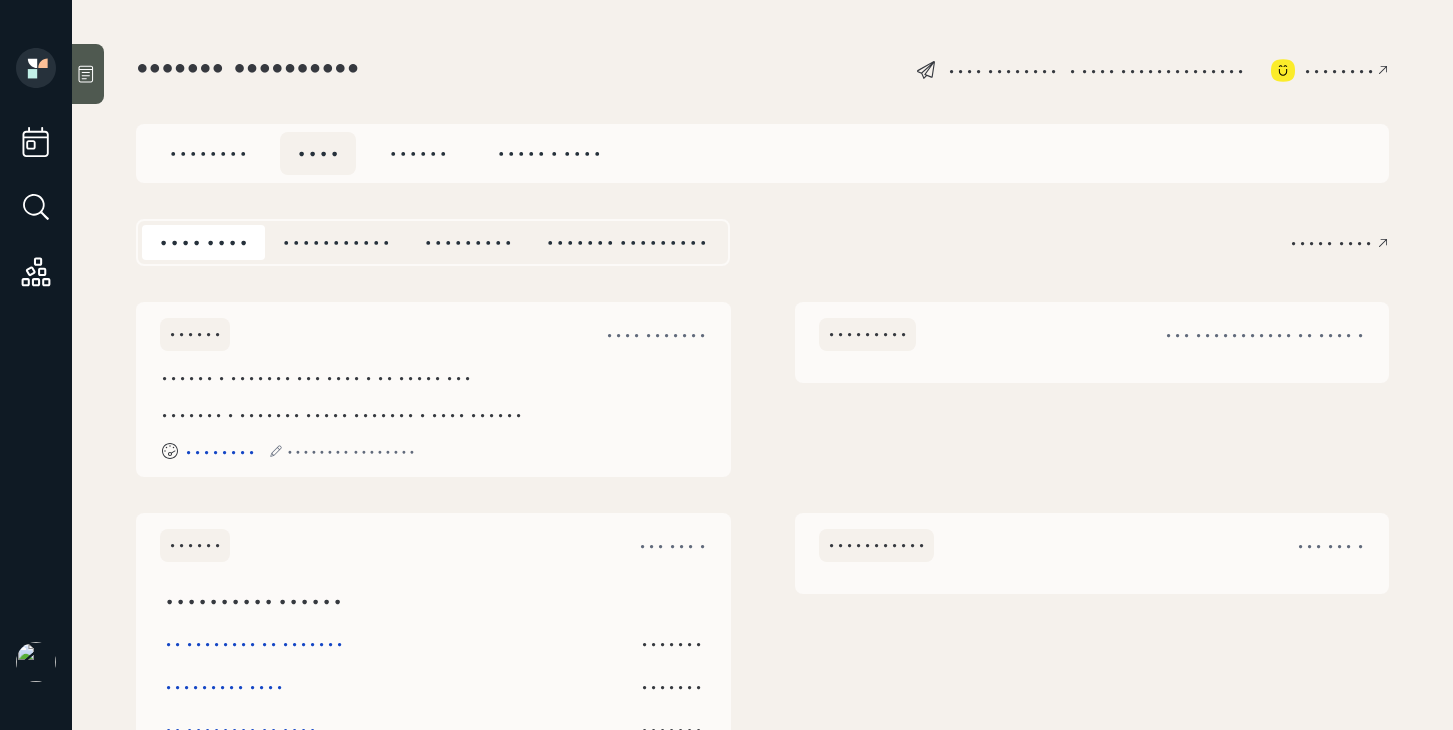 click on "Overview" at bounding box center [202, 153] 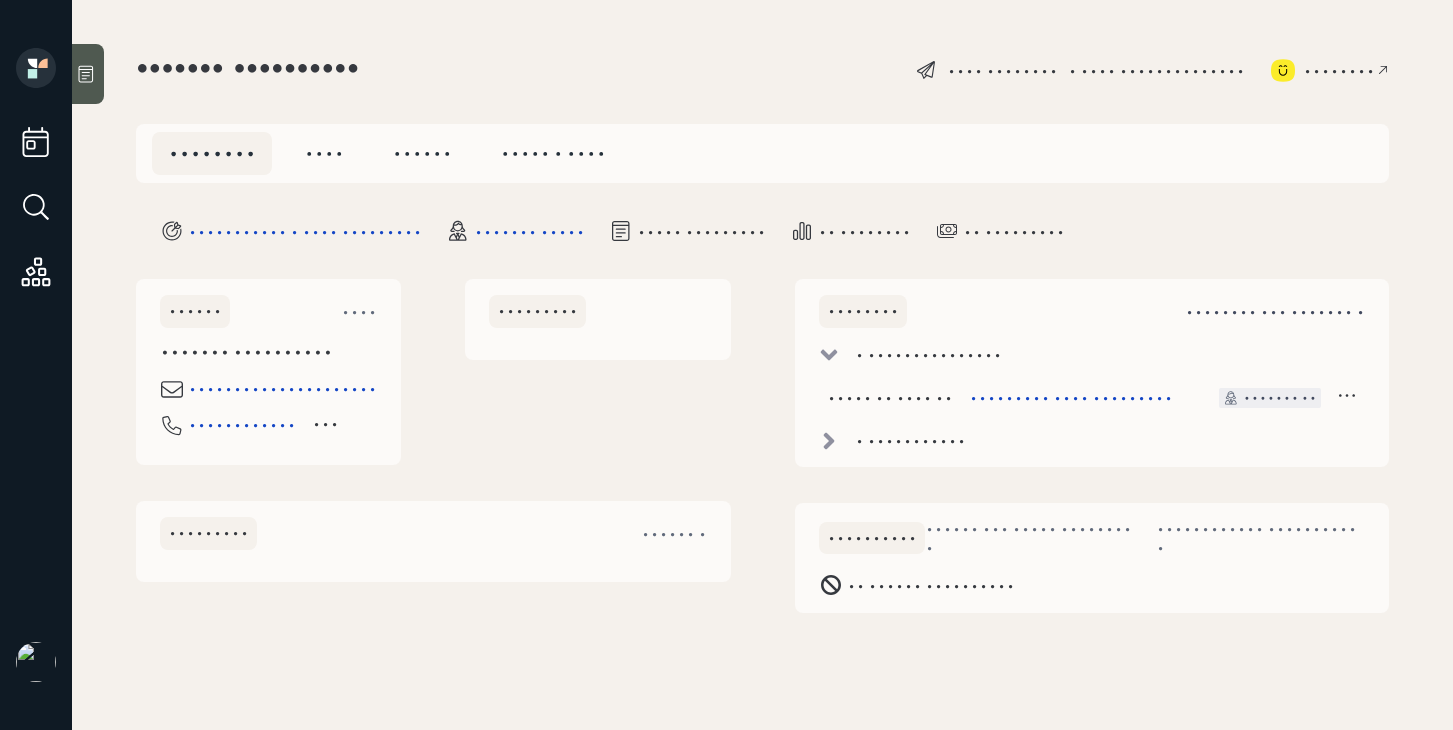 click on "Schedule New Meeting +" at bounding box center (364, 311) 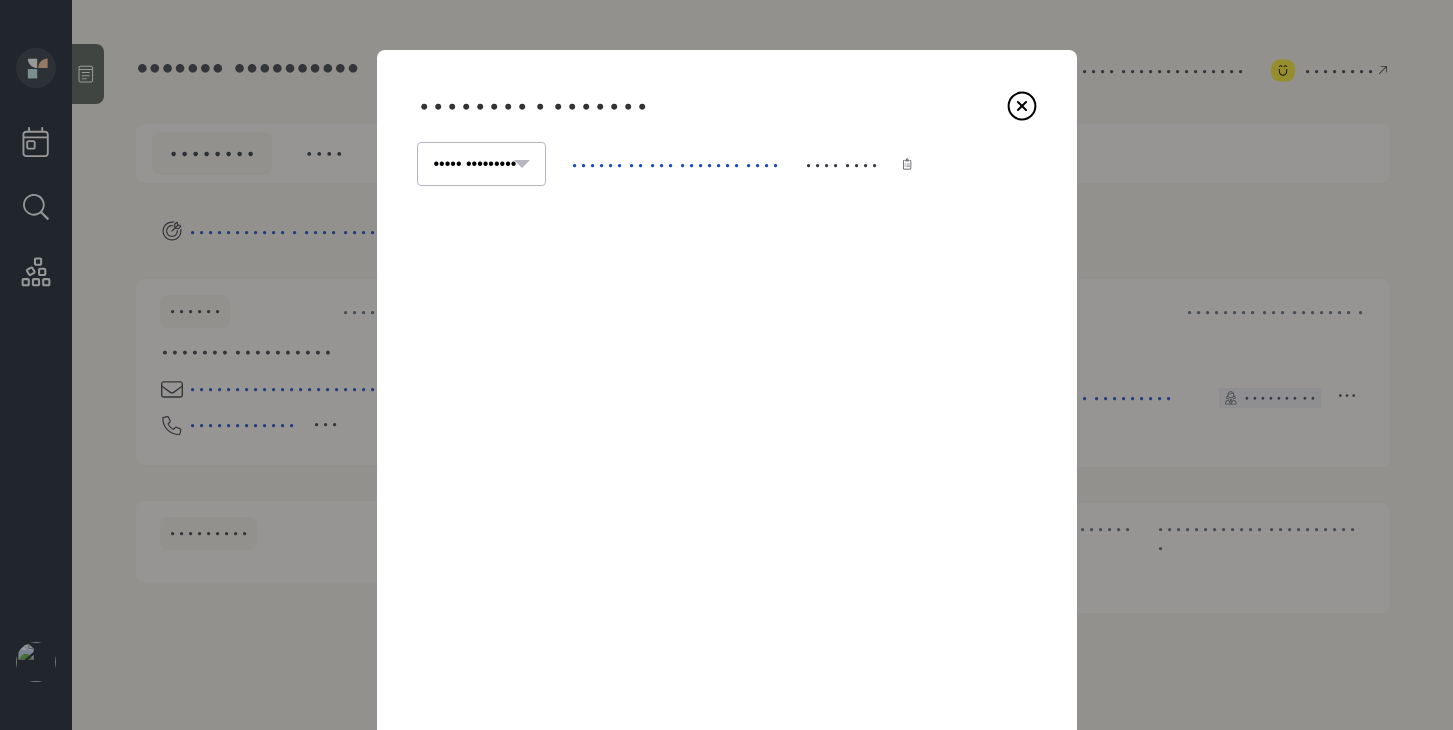 click at bounding box center (1021, 106) 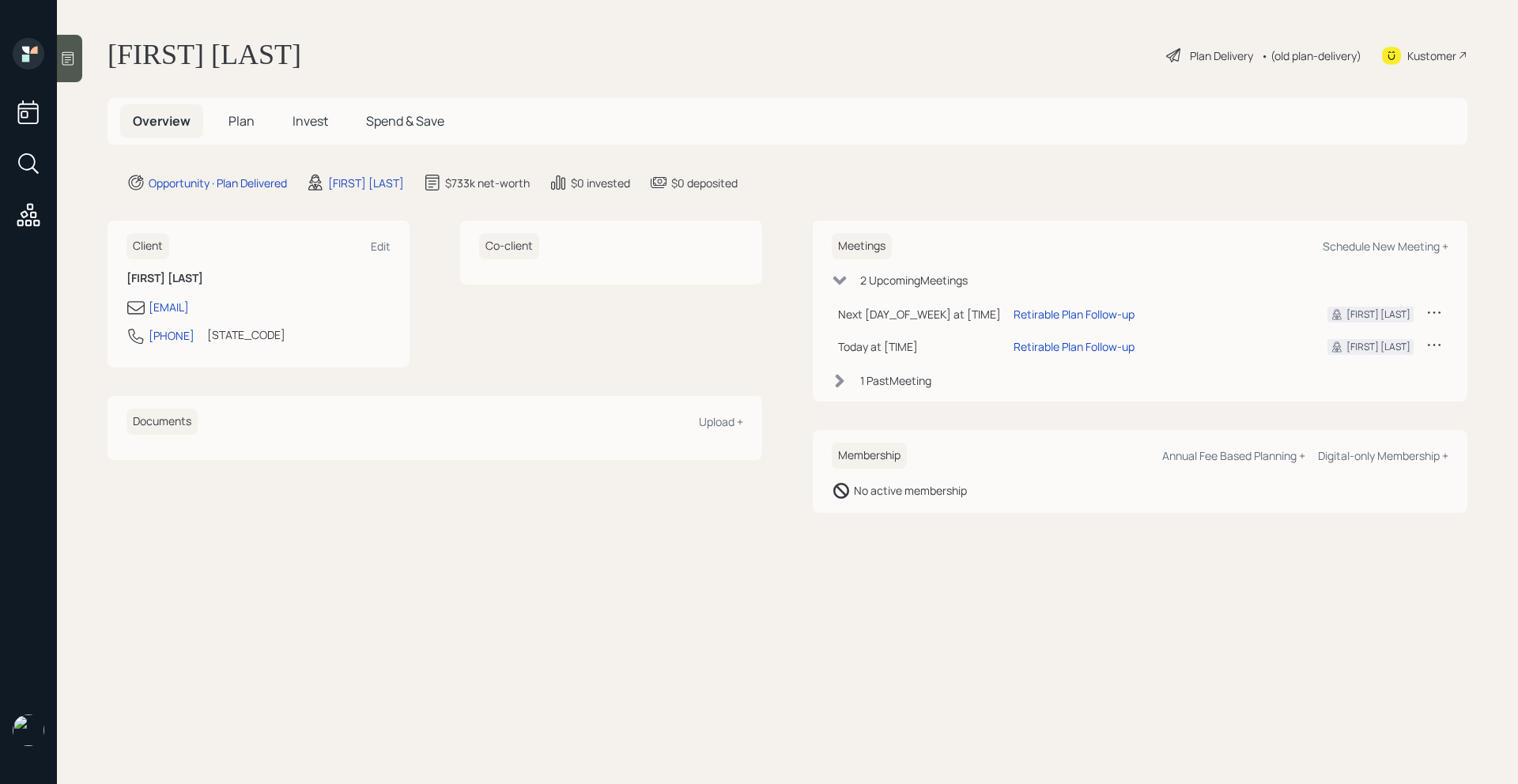 scroll, scrollTop: 0, scrollLeft: 0, axis: both 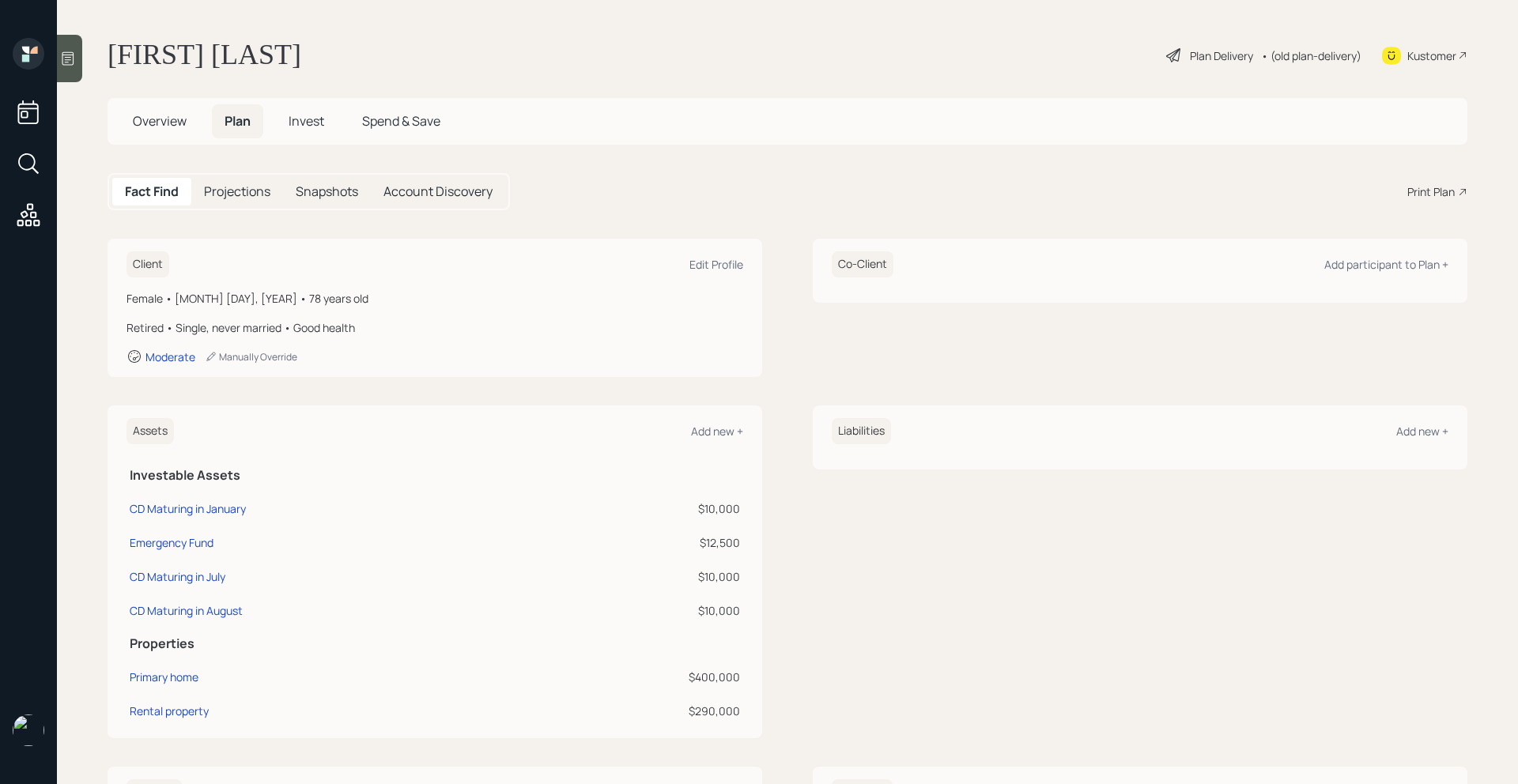 click on "Overview" at bounding box center [160, 121] 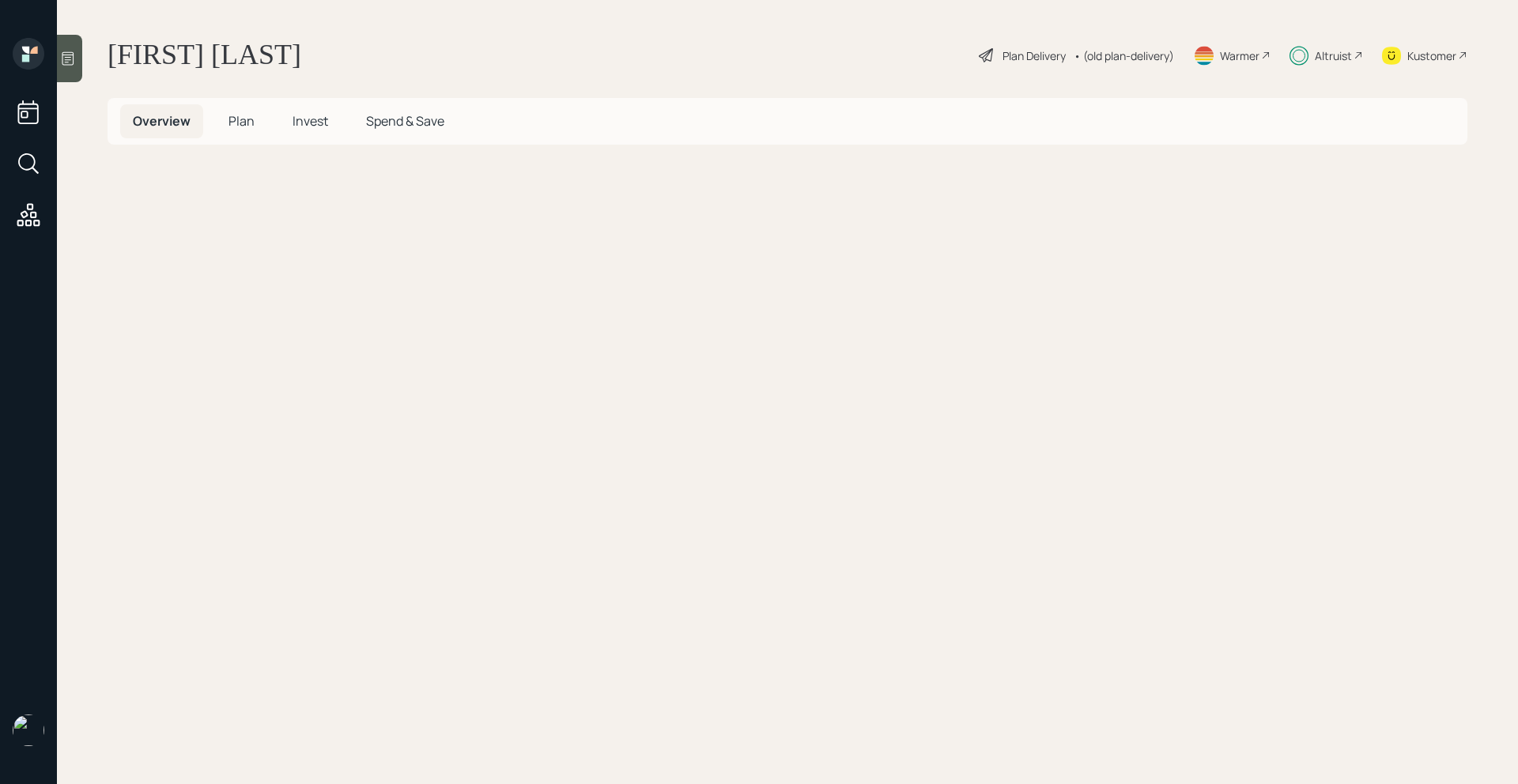 scroll, scrollTop: 0, scrollLeft: 0, axis: both 